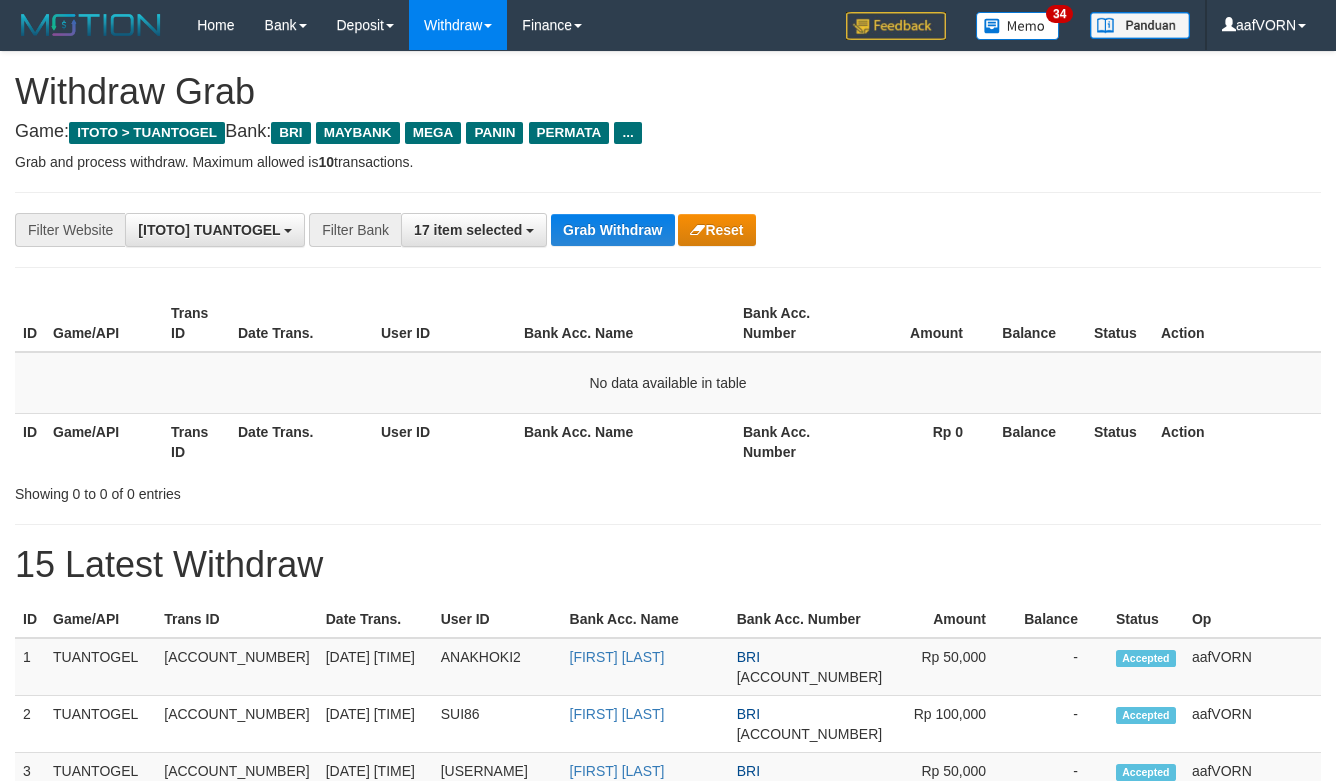 scroll, scrollTop: 0, scrollLeft: 0, axis: both 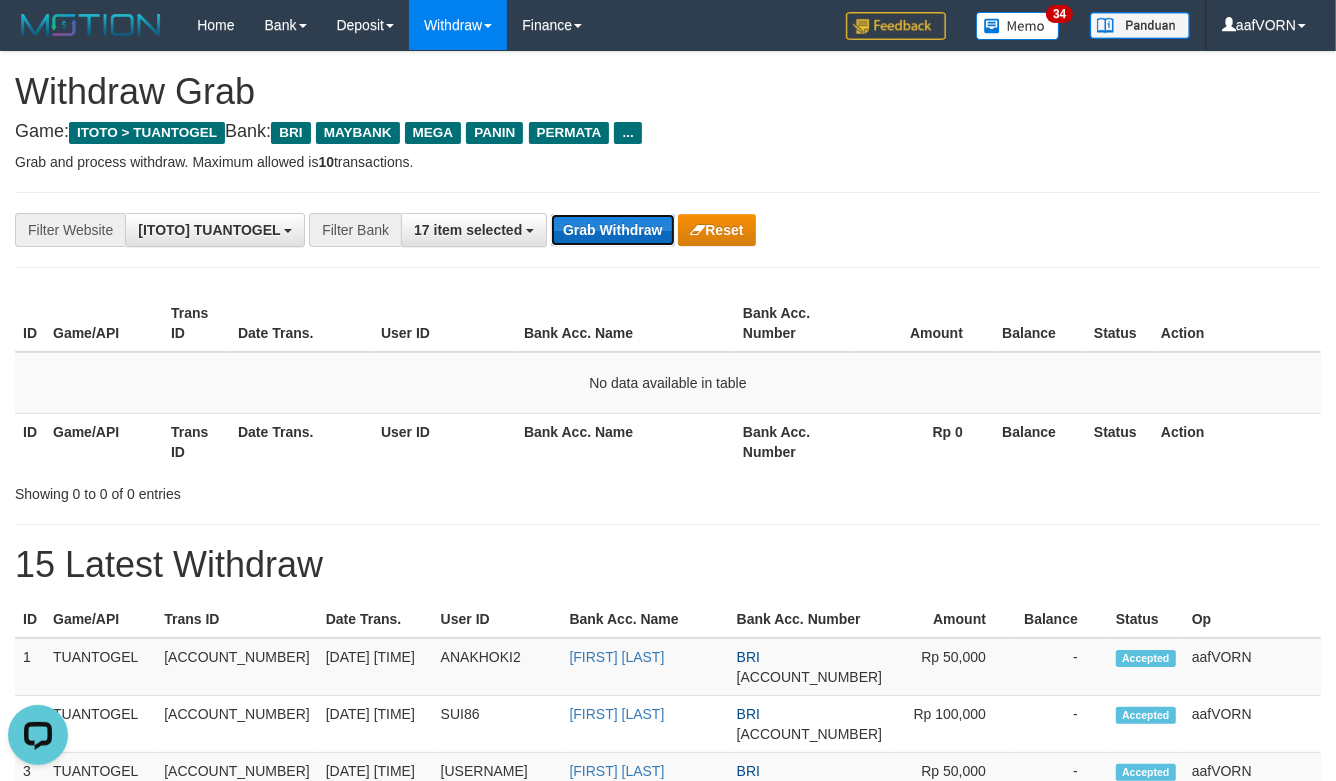 click on "Grab Withdraw" at bounding box center (612, 230) 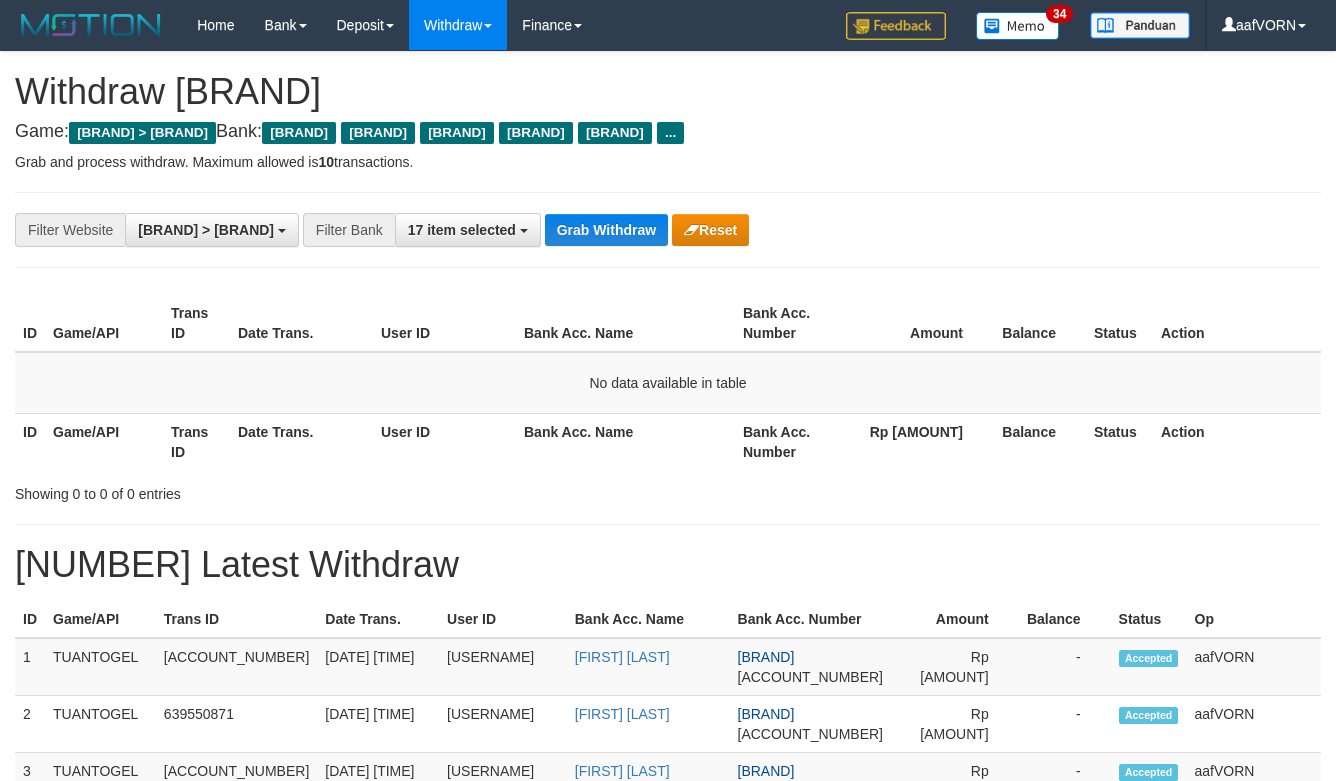 scroll, scrollTop: 0, scrollLeft: 0, axis: both 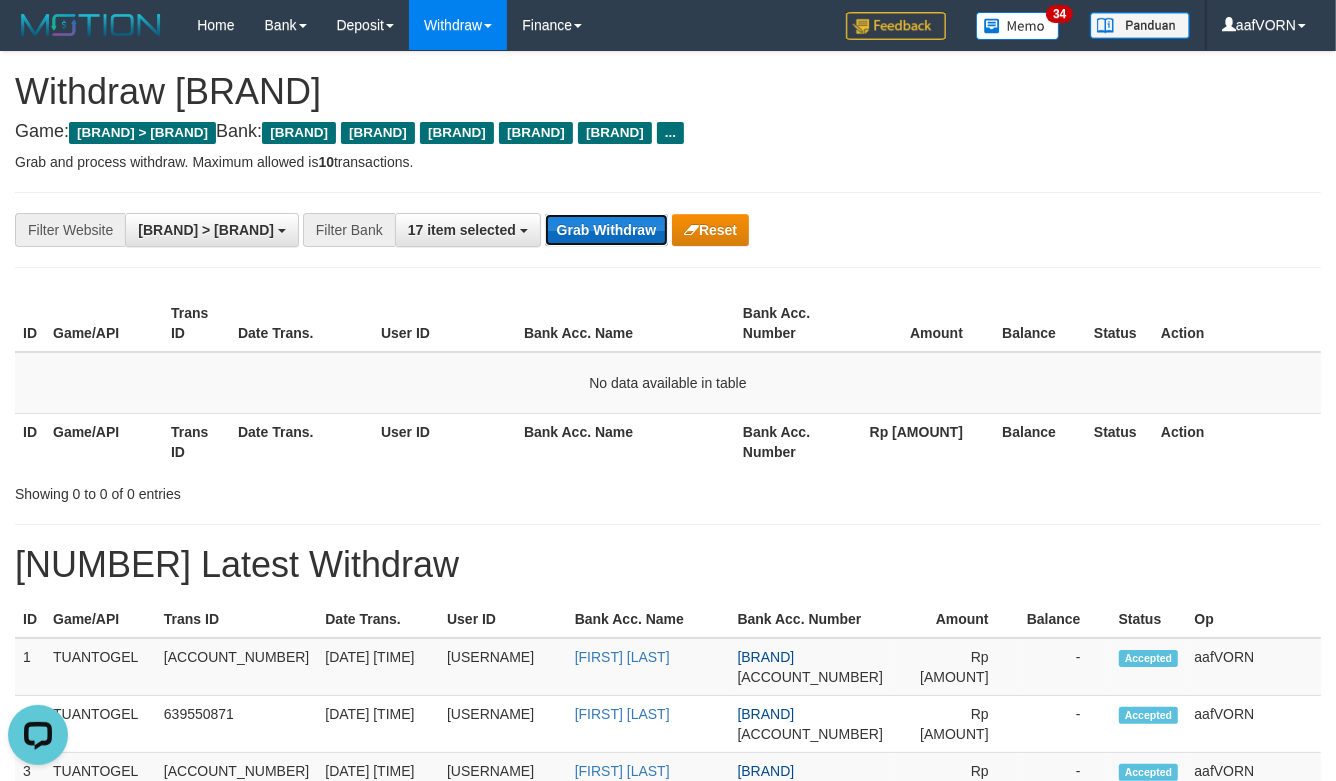 click on "Grab Withdraw" at bounding box center [606, 230] 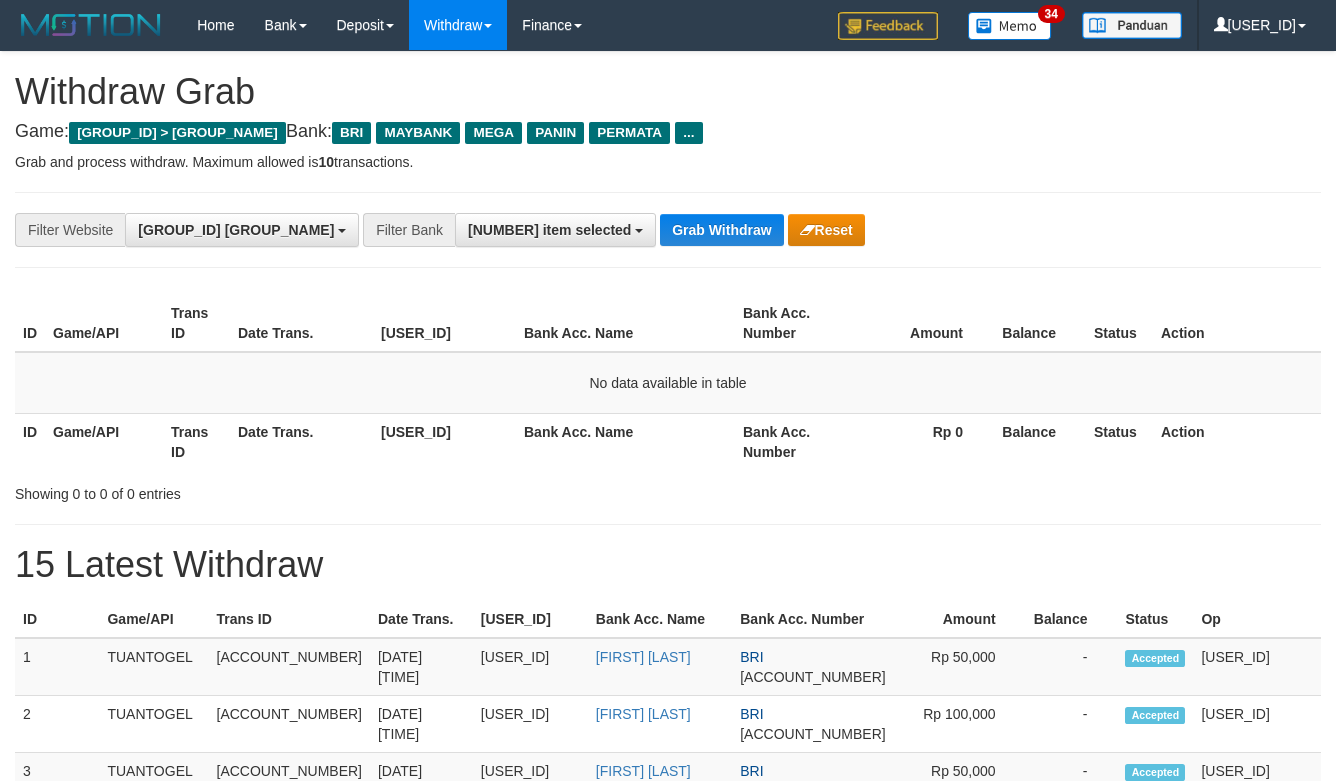 scroll, scrollTop: 0, scrollLeft: 0, axis: both 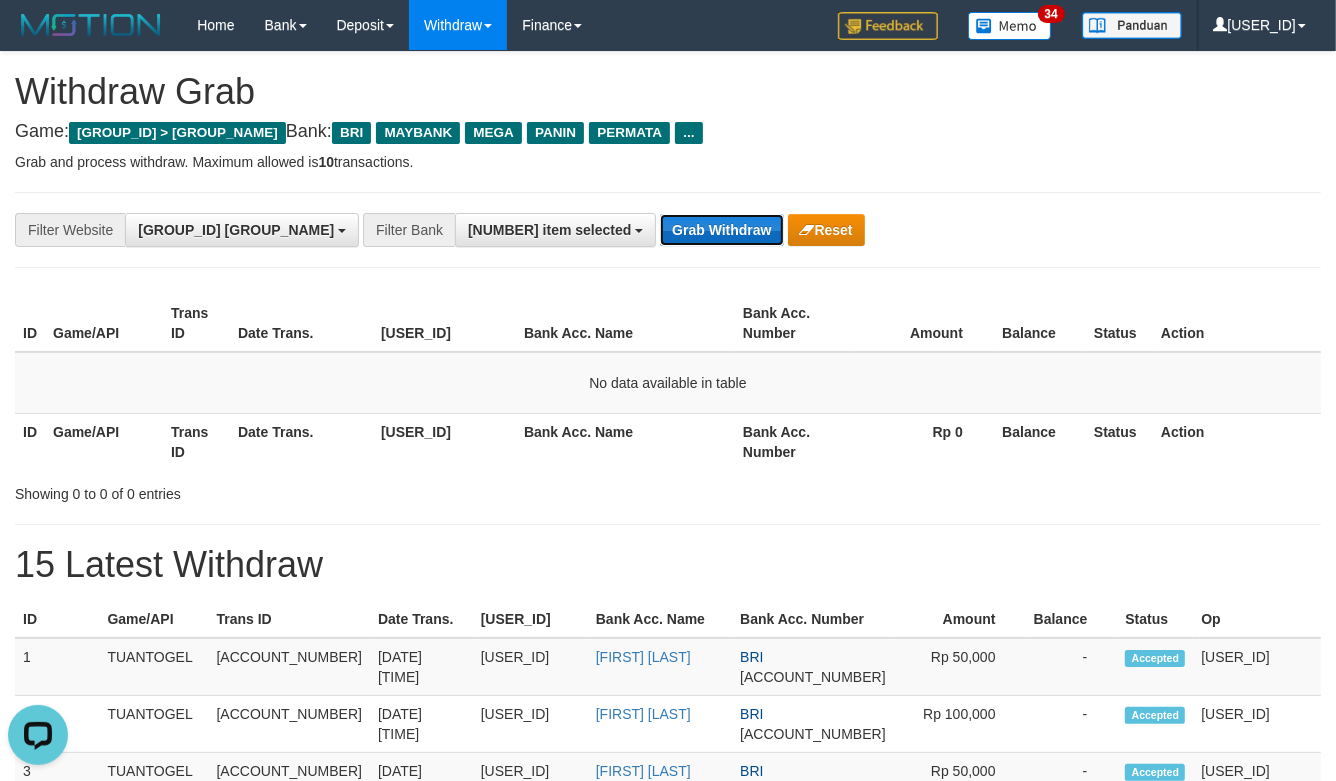 click on "Grab Withdraw" at bounding box center (721, 230) 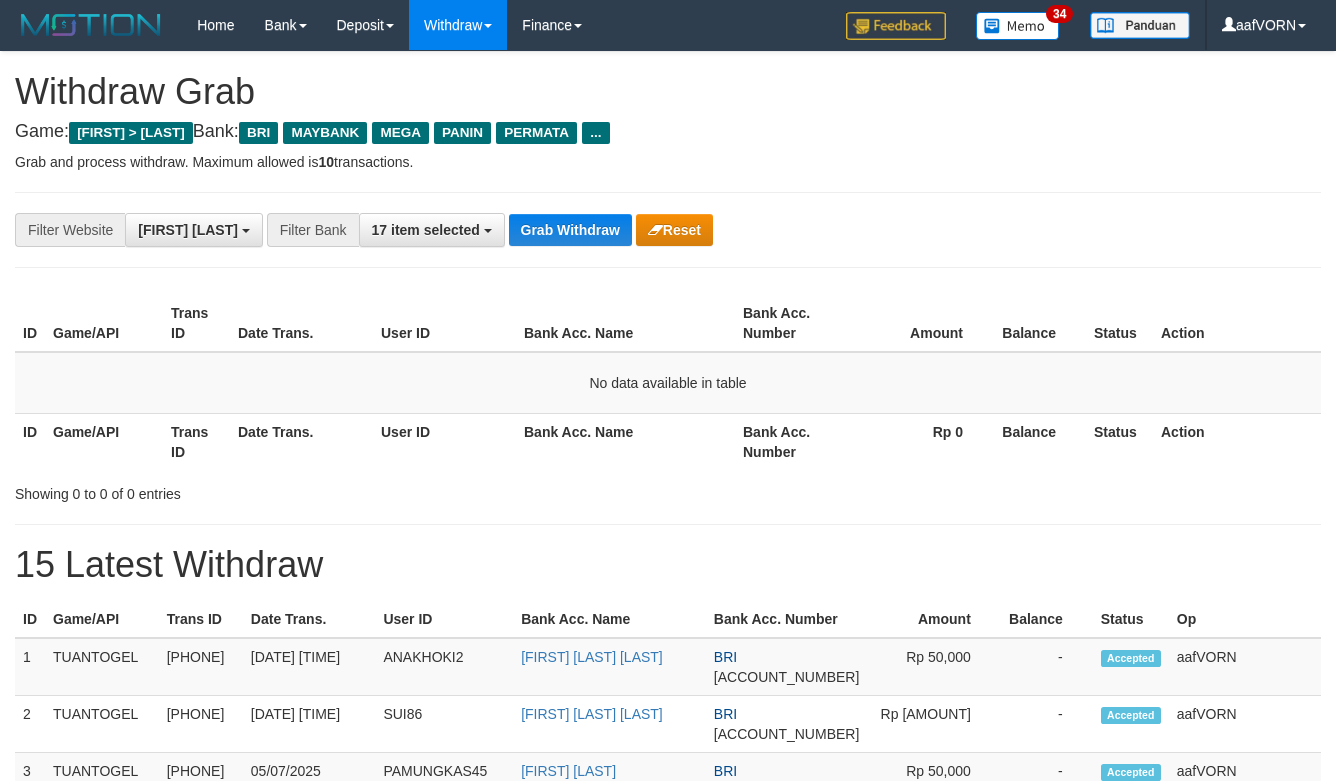 scroll, scrollTop: 0, scrollLeft: 0, axis: both 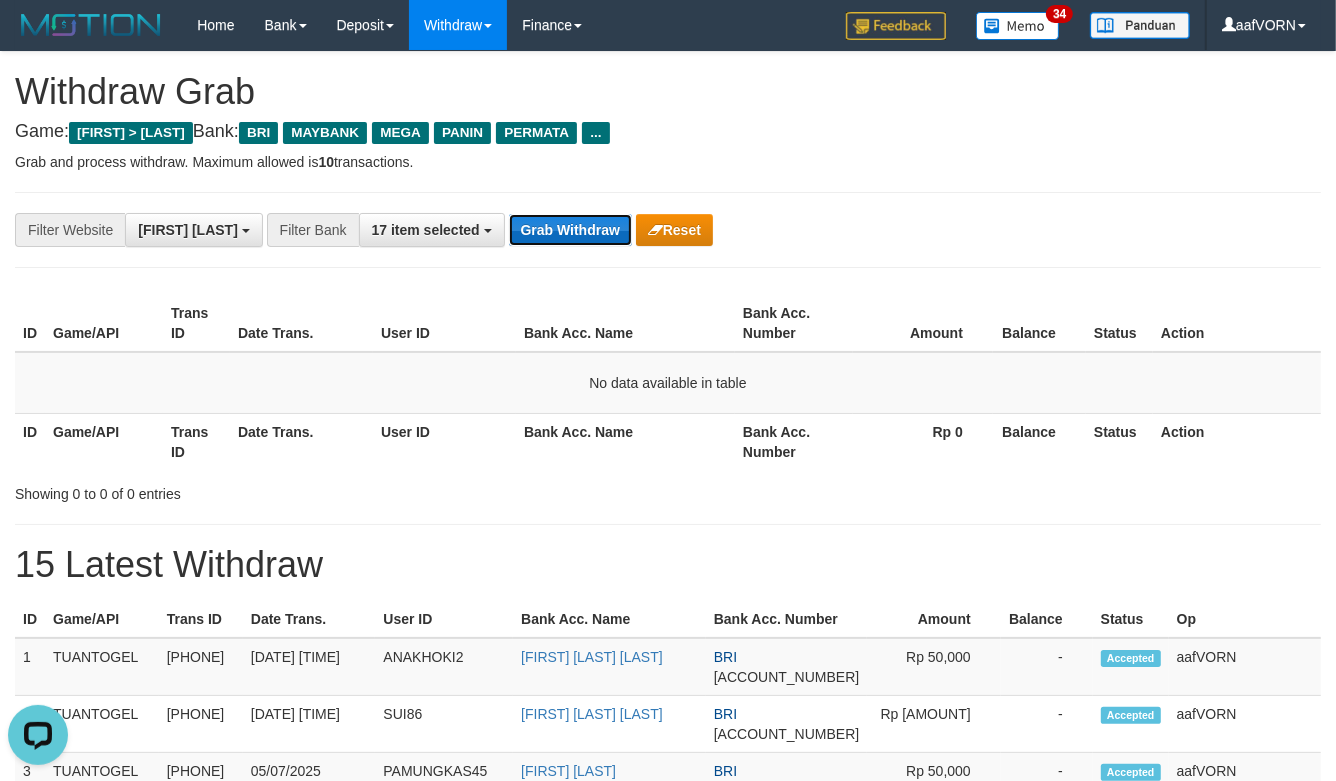 click on "Grab Withdraw" at bounding box center (570, 230) 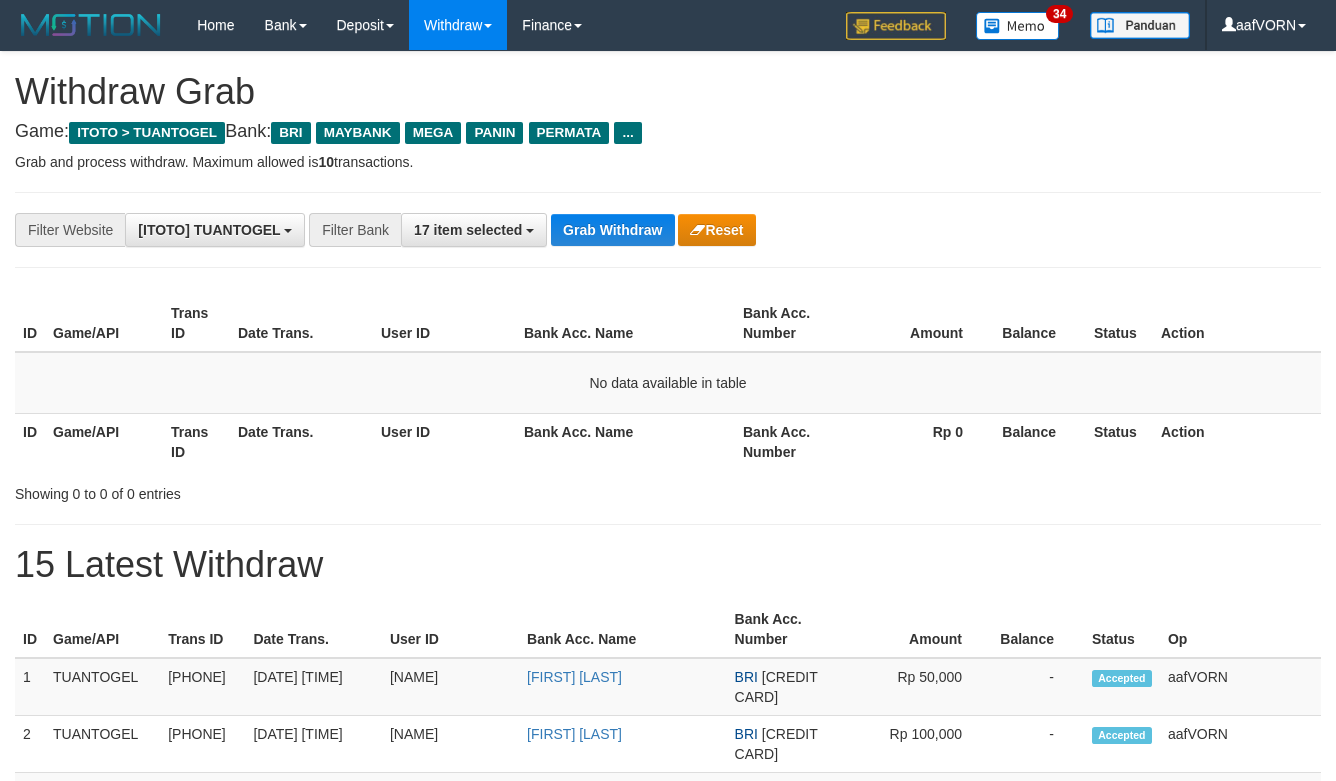 scroll, scrollTop: 0, scrollLeft: 0, axis: both 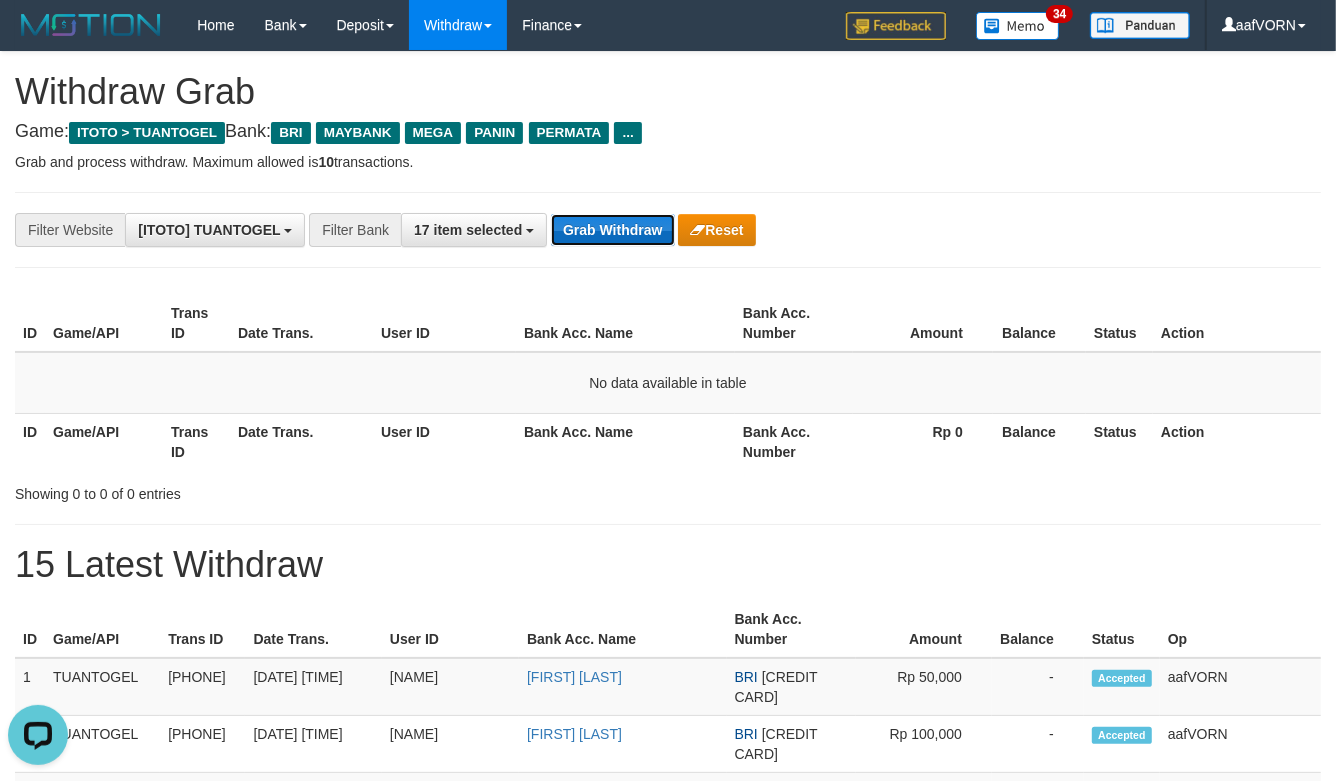 click on "Grab Withdraw" at bounding box center (612, 230) 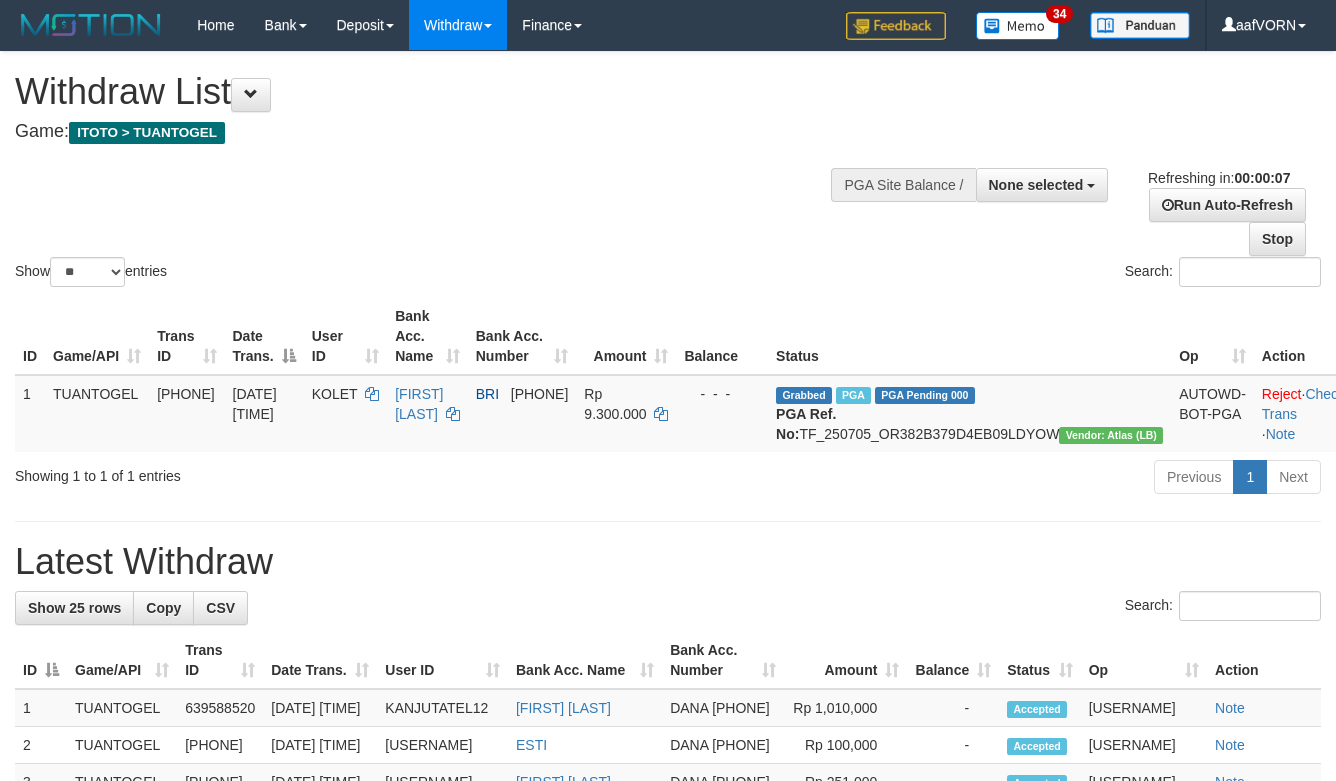 scroll, scrollTop: 0, scrollLeft: 0, axis: both 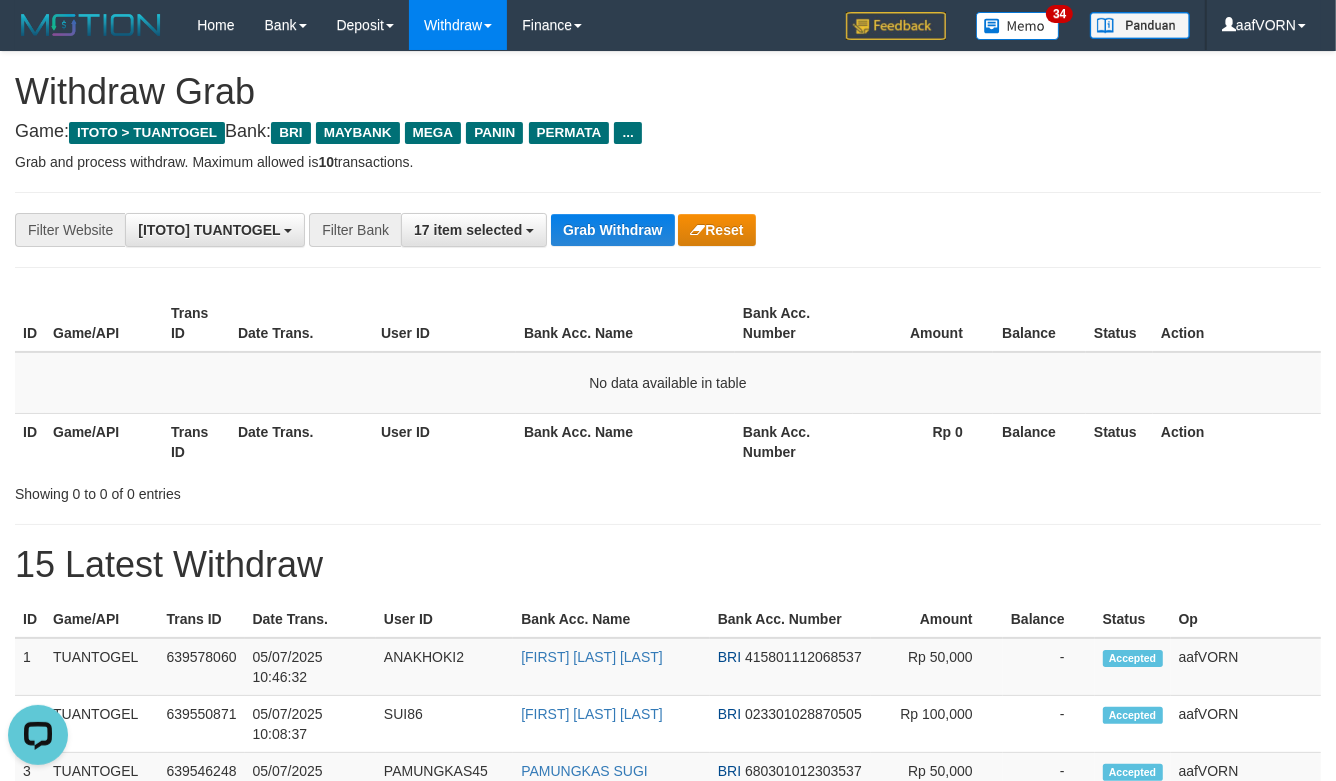 click on "**********" at bounding box center (668, 230) 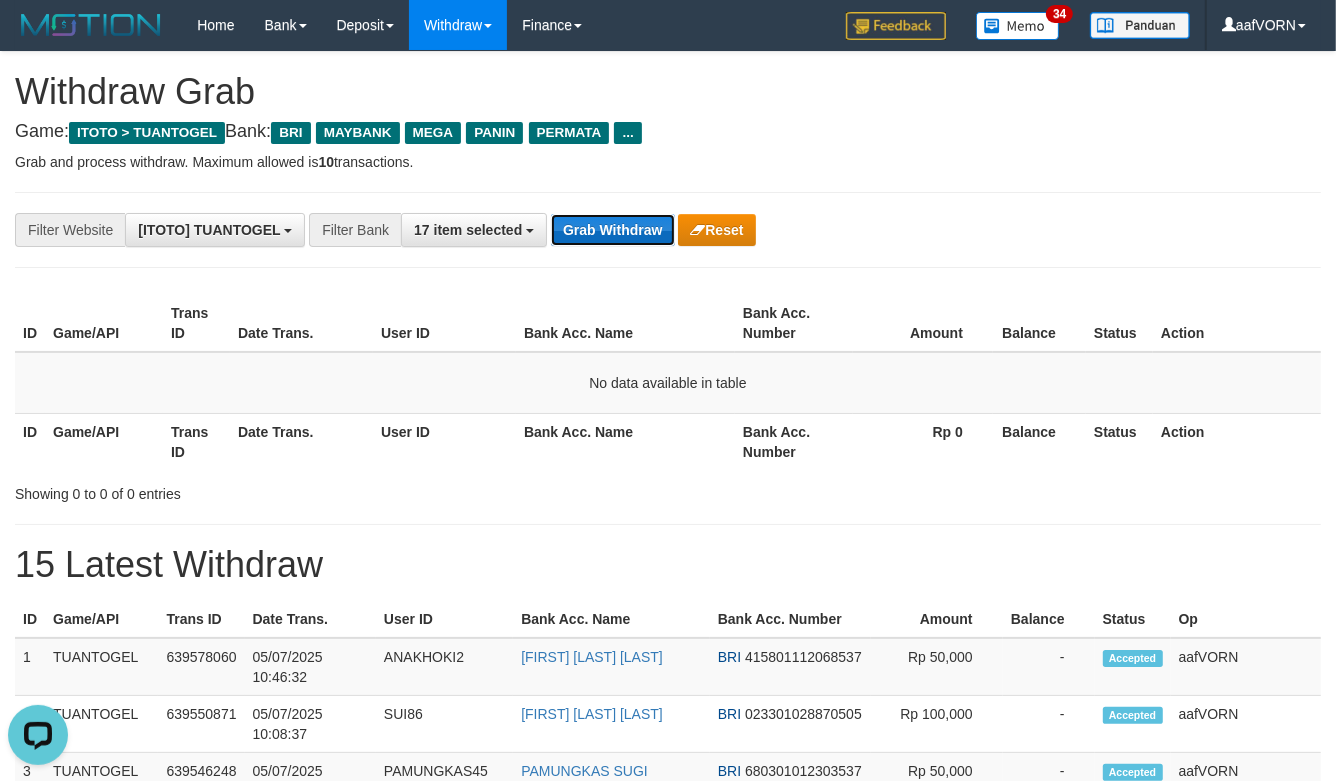 click on "Grab Withdraw" at bounding box center (612, 230) 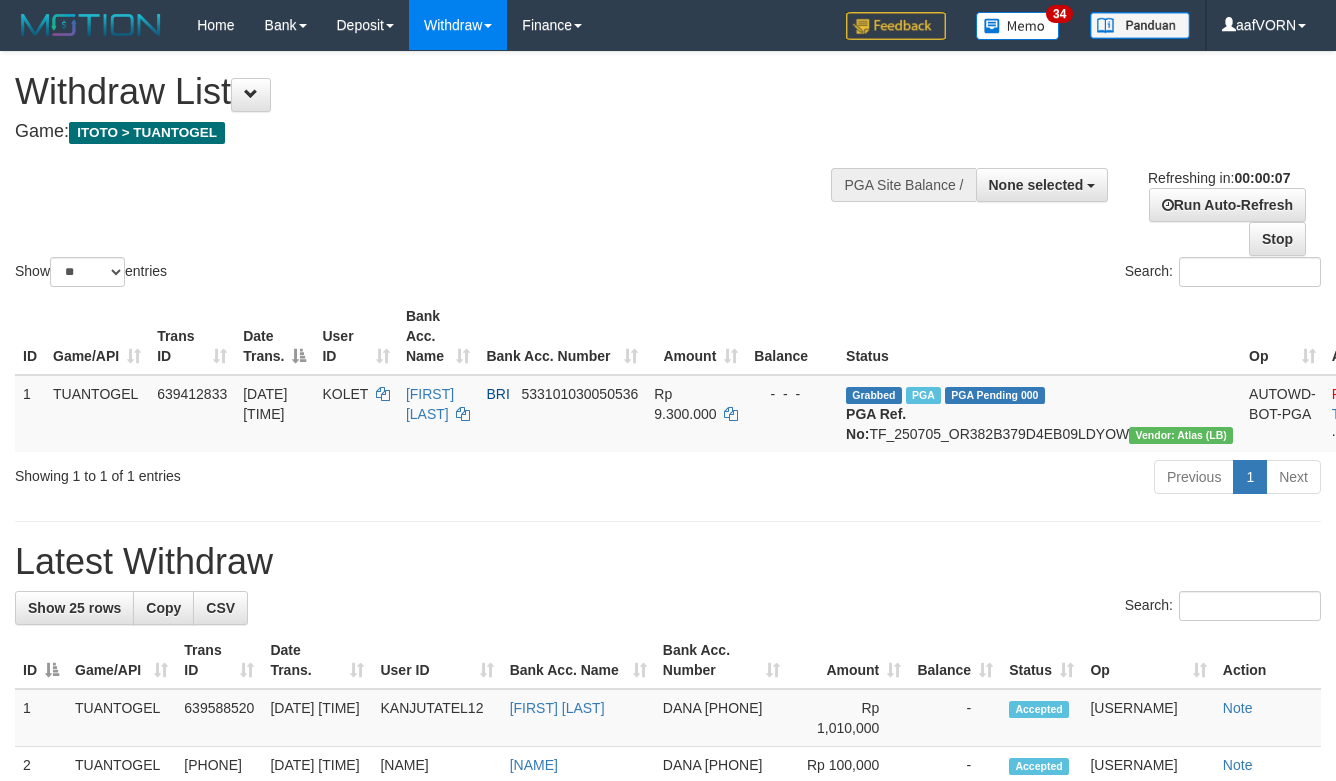 scroll, scrollTop: 0, scrollLeft: 0, axis: both 